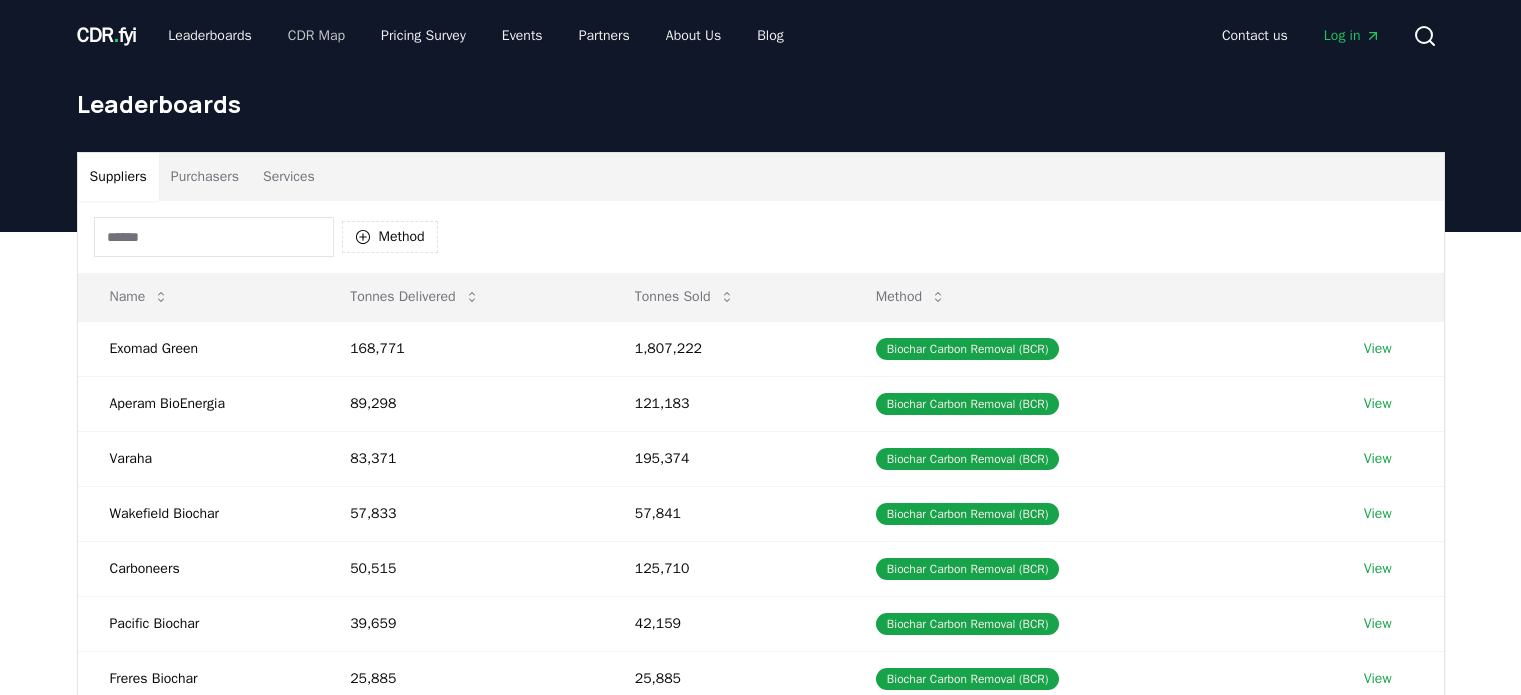 scroll, scrollTop: 0, scrollLeft: 0, axis: both 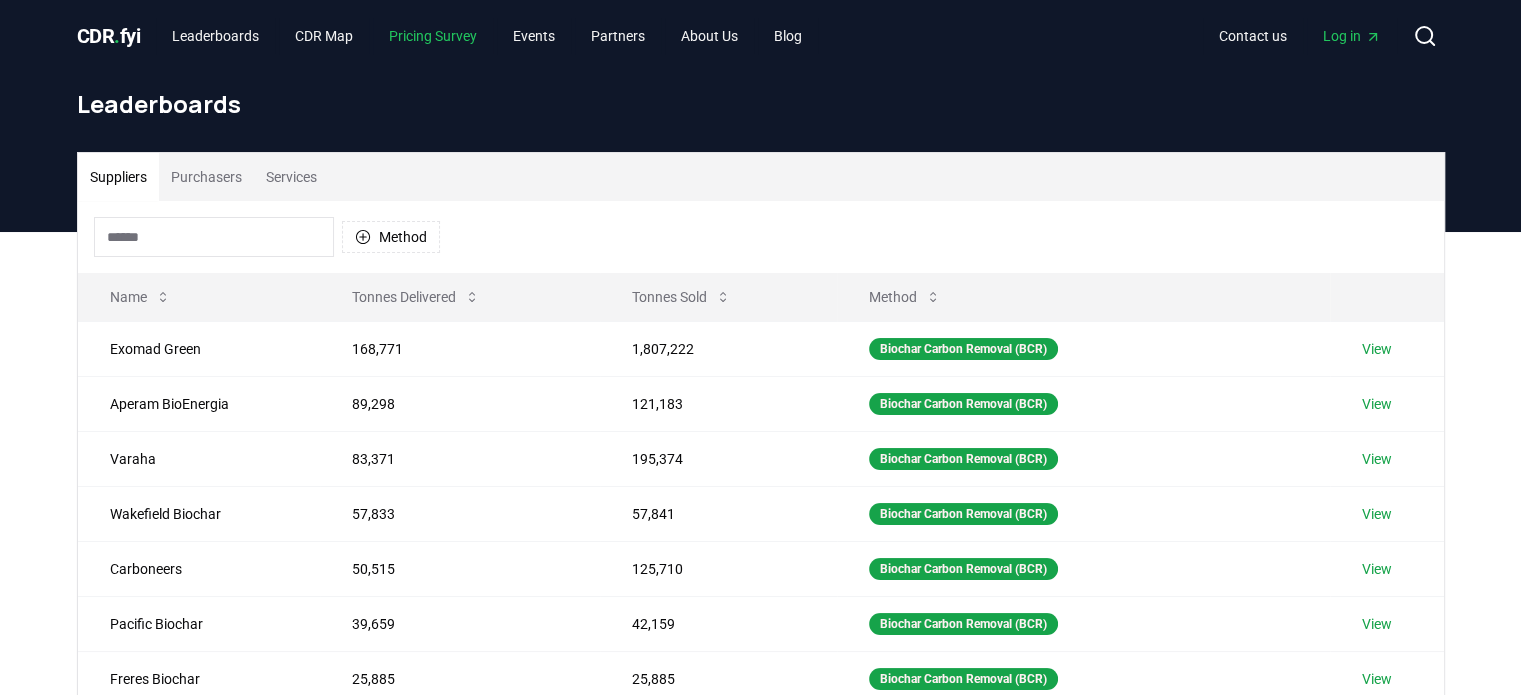 click on "Pricing Survey" at bounding box center (433, 36) 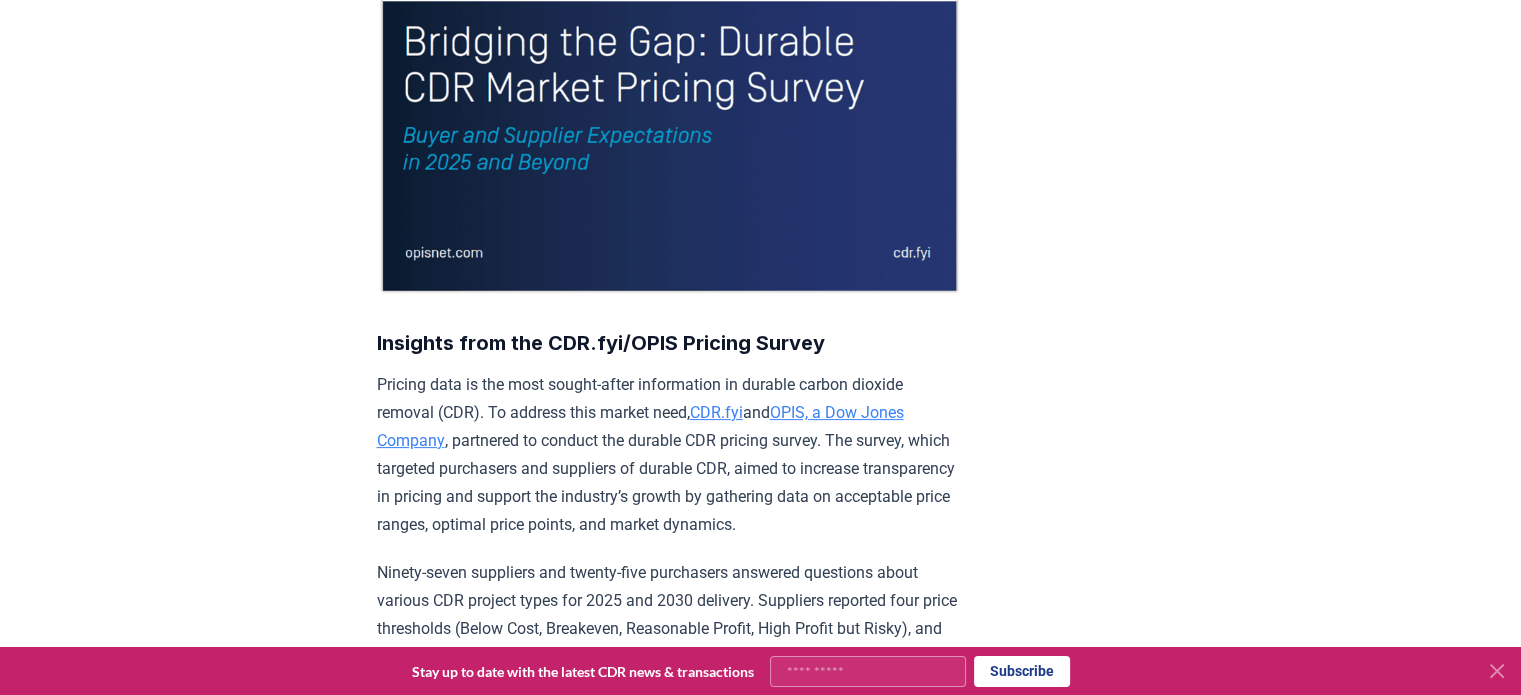 scroll, scrollTop: 400, scrollLeft: 0, axis: vertical 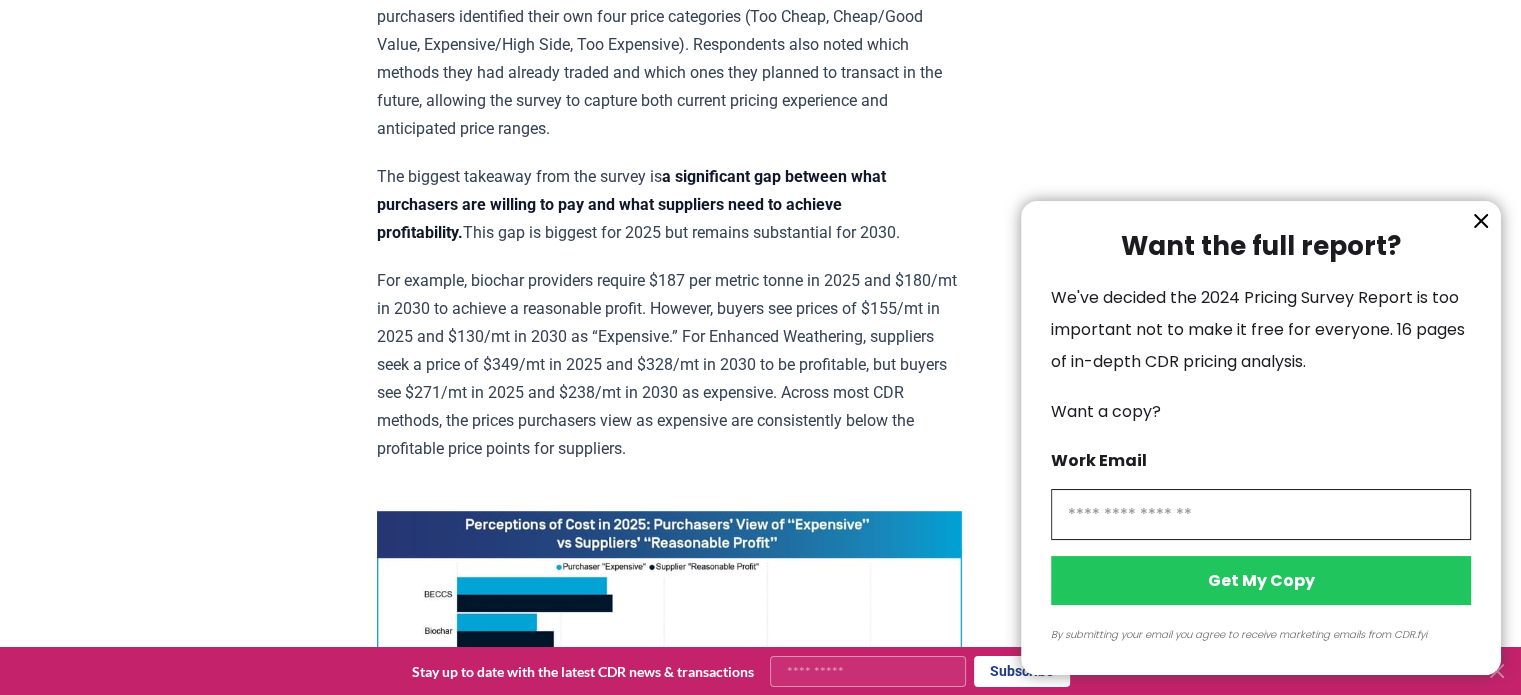 click 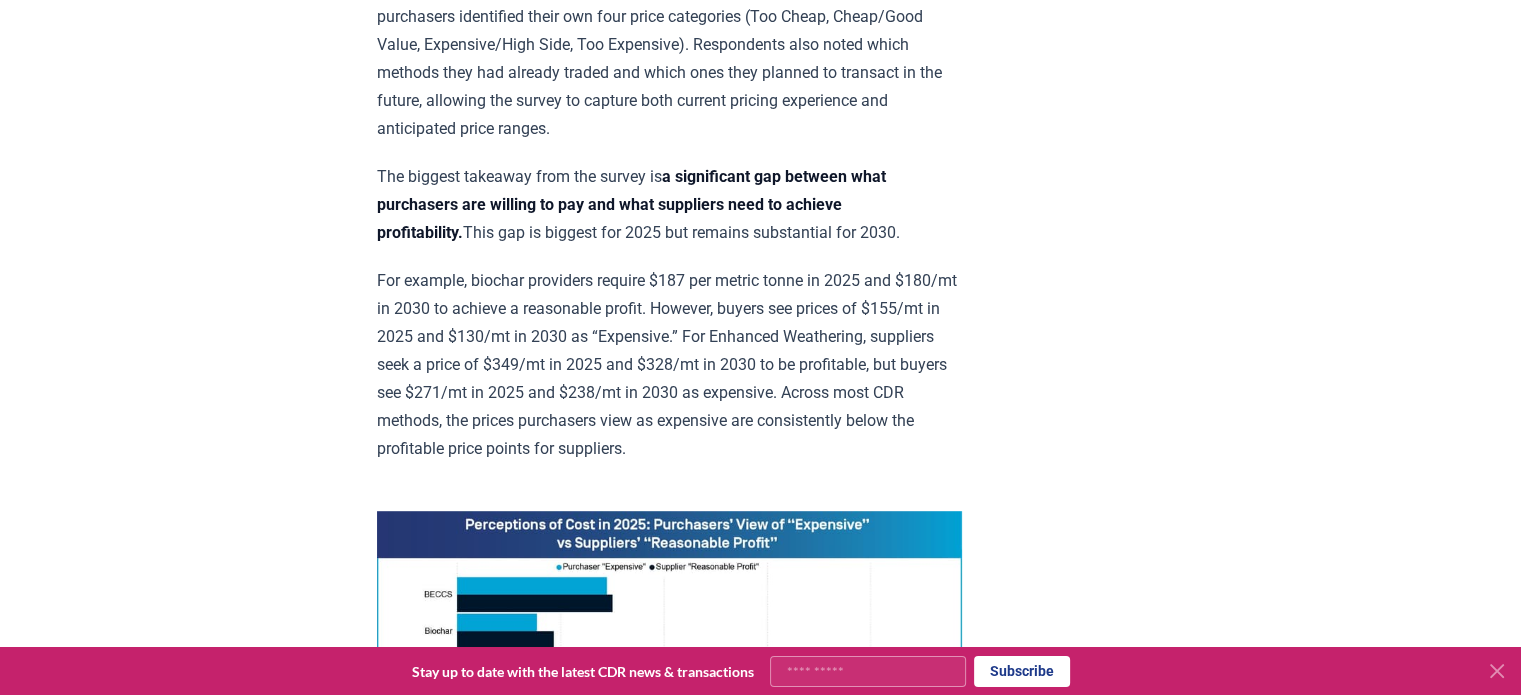 click on "[MONTH] 21, 2025 New Survey Shows Pricing Gap in Durable CDR Insights from the CDR.fyi/OPIS Pricing Survey Pricing data is the most sought-after information in durable carbon dioxide removal (CDR). To address this market need, CDR.fyi and OPIS, a Dow Jones Company , partnered to conduct the durable CDR pricing survey. The survey, which targeted purchasers and suppliers of durable carbon dioxide removal (CDR), aimed to increase transparency in pricing and support the industry’s growth by gathering data on acceptable price ranges, optimal price points, and market dynamics. The biggest takeaway from the survey is a significant gap between what purchasers are willing to pay and what suppliers need to achieve profitability. This gap is biggest for 2025 but remains substantial for 2030. Despite these gaps, many suppliers’ Breakeven prices are below what buyers label as Expensive/High side. This indicates that there is a possibility of finding prices that work for both buyers and suppliers. already purchased or sold credits lower" at bounding box center (761, 1375) 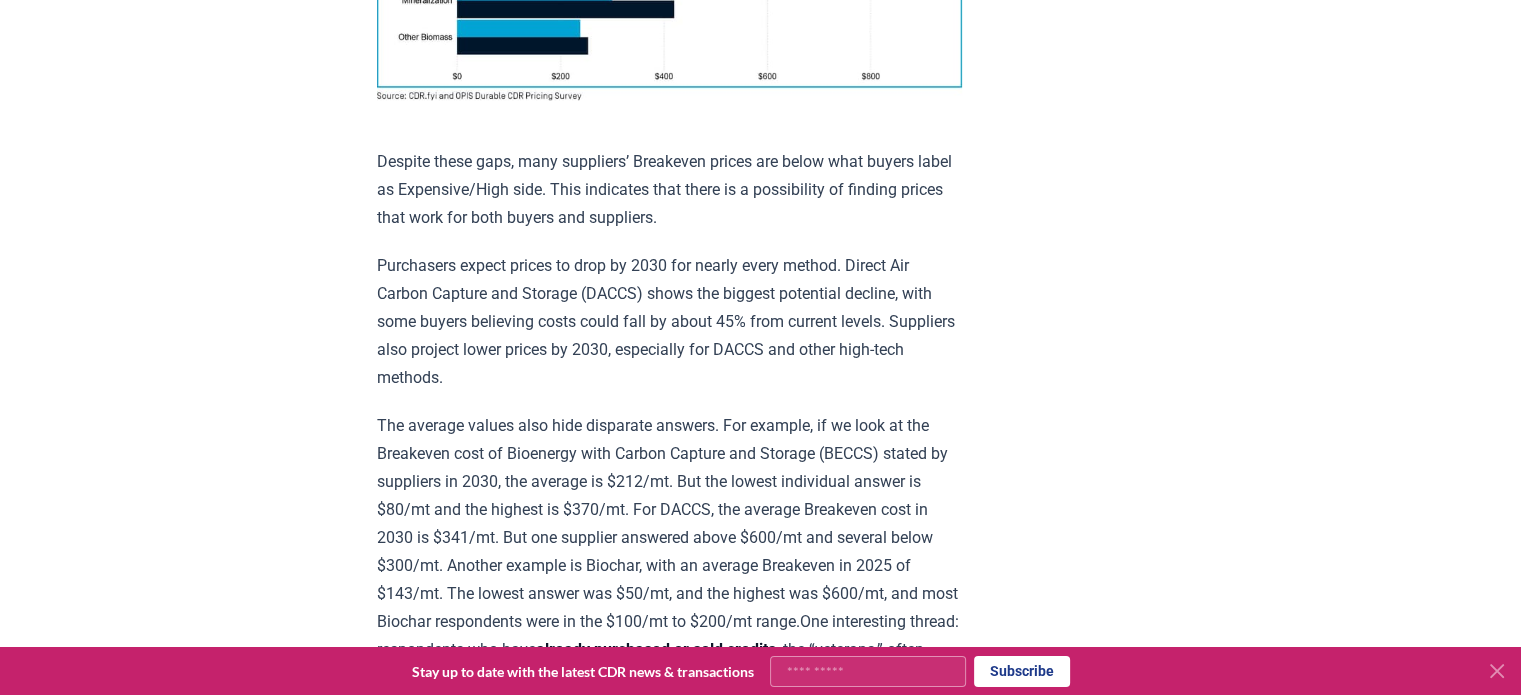 scroll, scrollTop: 1800, scrollLeft: 0, axis: vertical 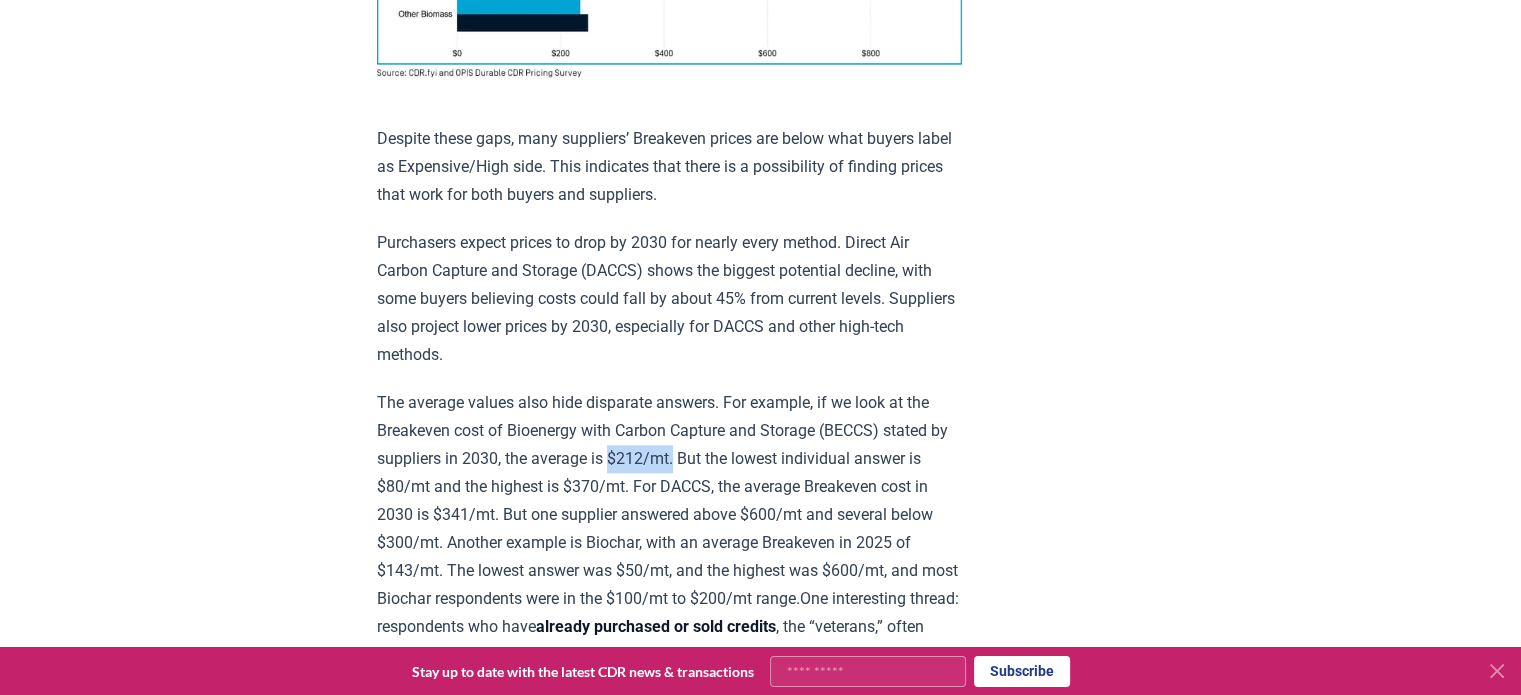 drag, startPoint x: 698, startPoint y: 447, endPoint x: 636, endPoint y: 444, distance: 62.072536 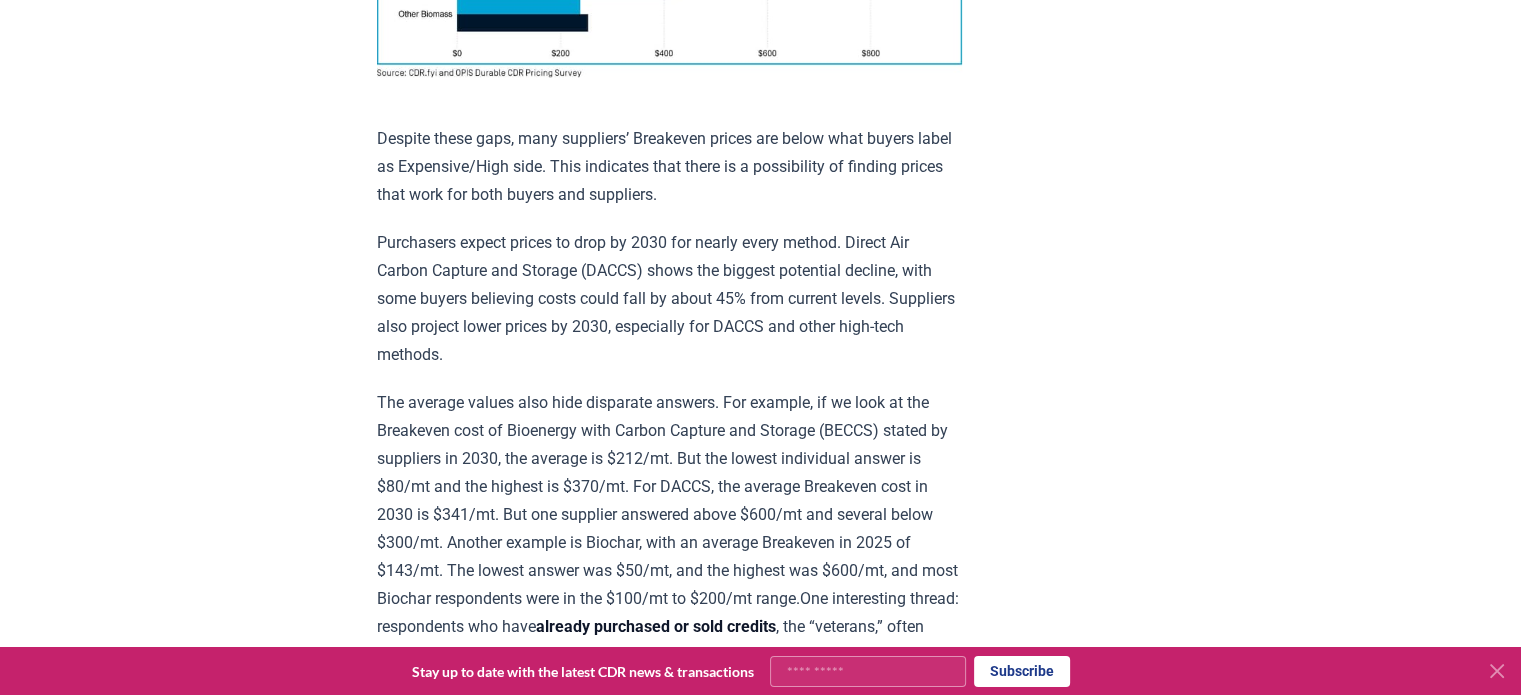 click on "The average values also hide disparate answers. For example, if we look at the Breakeven cost of Bioenergy with Carbon Capture and Storage (BECCS) stated by suppliers in 2030, the average is $212/mt. But the lowest individual answer is $80/mt and the highest is $370/mt. For DACCS, the average Breakeven cost in 2030 is $341/mt. But one supplier answered above $600/mt and several below $300/mt. Another example is Biochar, with an average Breakeven in 2025 of $143/mt. The lowest answer was $50/mt, and the highest was $600/mt, and most Biochar respondents were in the $100/mt to $200/mt range.One interesting thread: respondents who have already purchased or sold credits , the “veterans,” often provided different numbers from prospective market entrants who haven’t yet closed a deal. In some categories (like BECCS or DACCS), experienced suppliers reported lower" at bounding box center (669, 613) 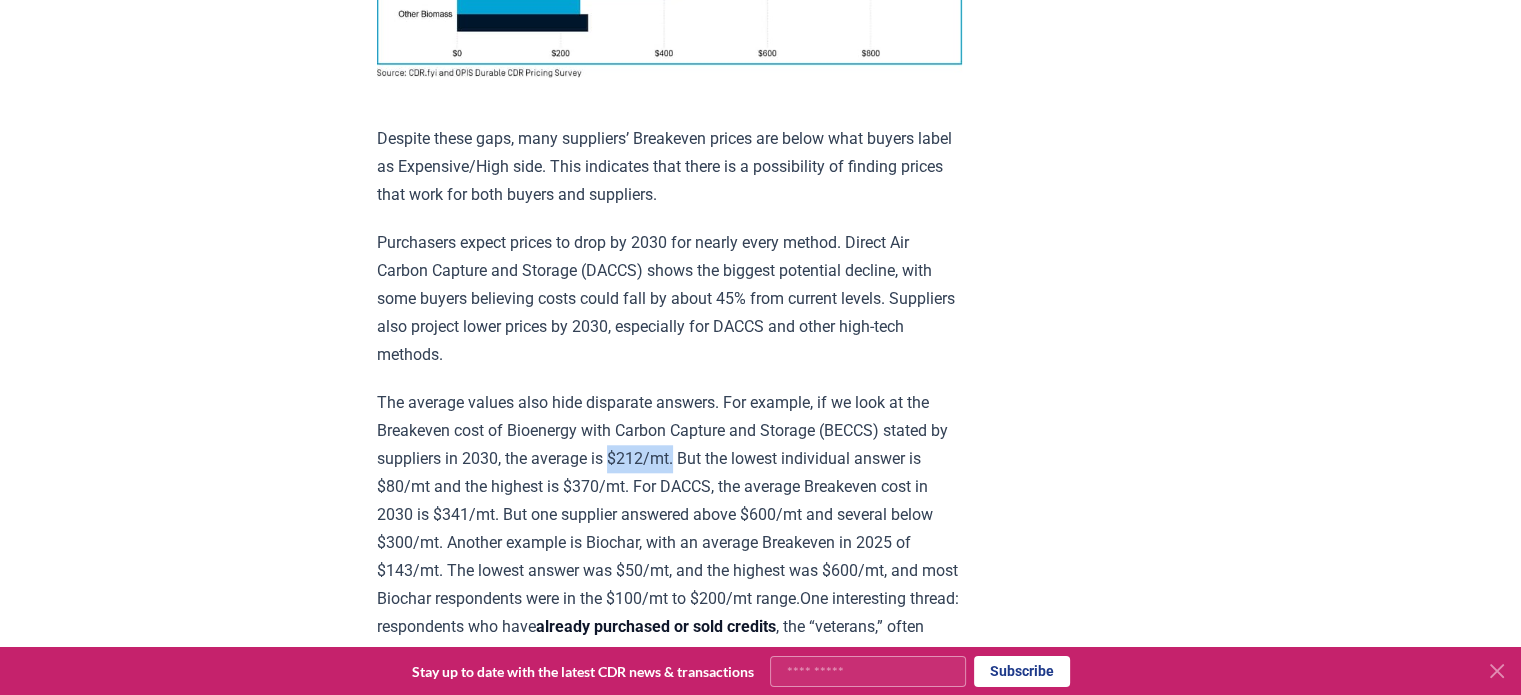 drag, startPoint x: 700, startPoint y: 450, endPoint x: 635, endPoint y: 450, distance: 65 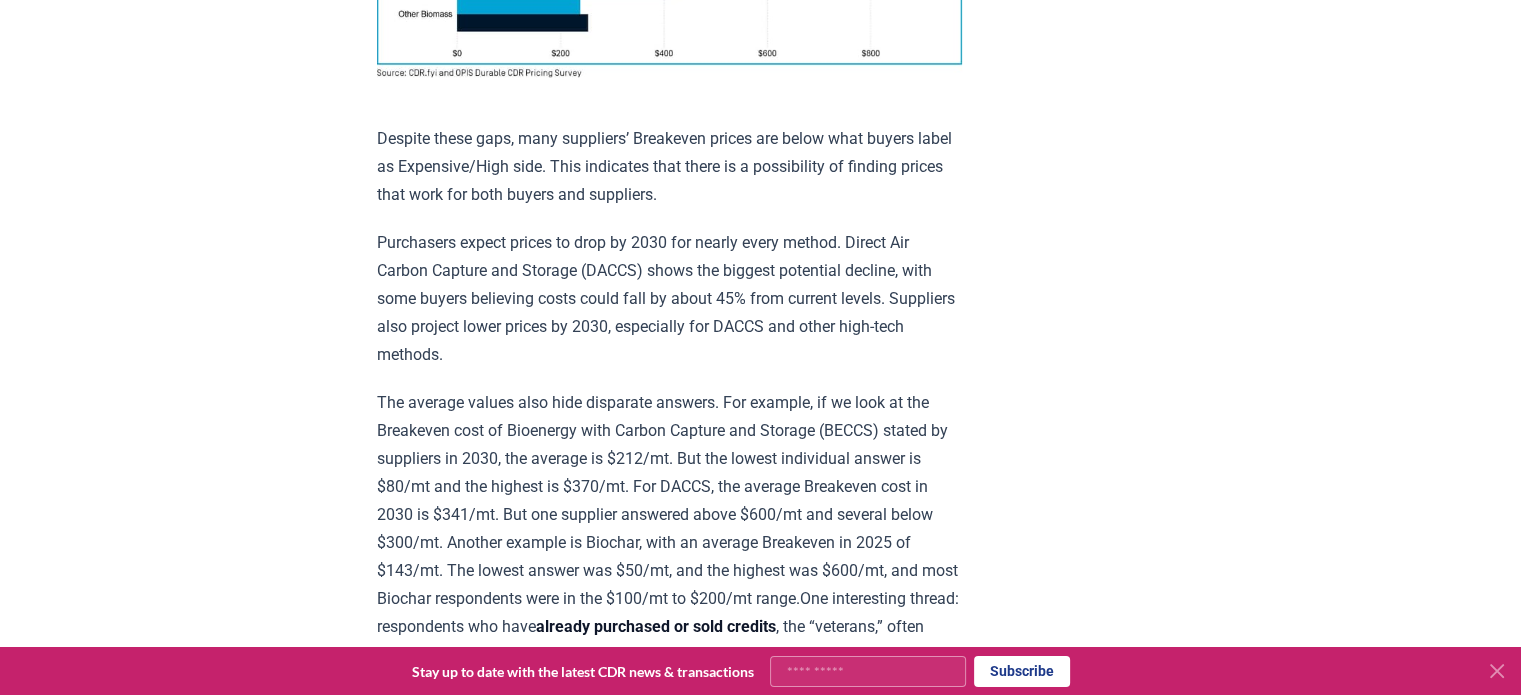 scroll, scrollTop: 1900, scrollLeft: 0, axis: vertical 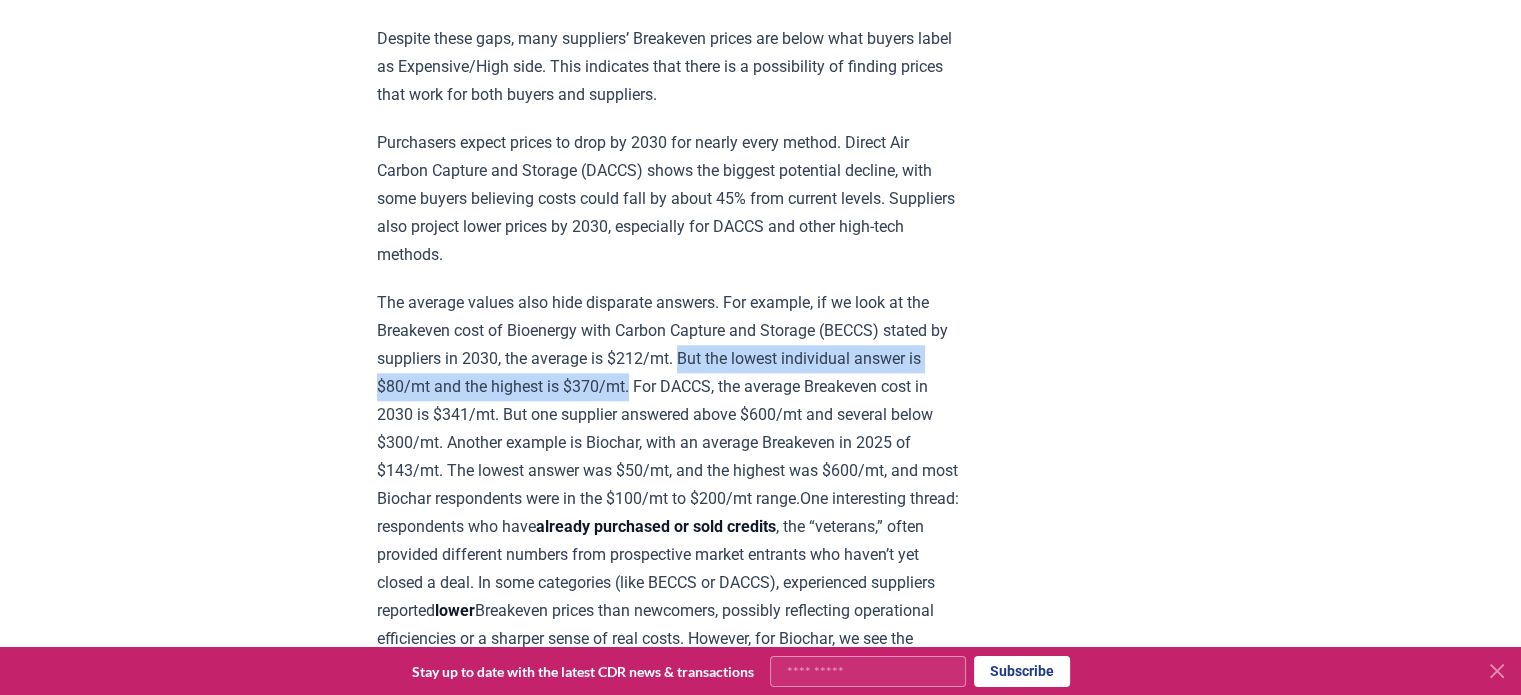 drag, startPoint x: 648, startPoint y: 378, endPoint x: 706, endPoint y: 352, distance: 63.560993 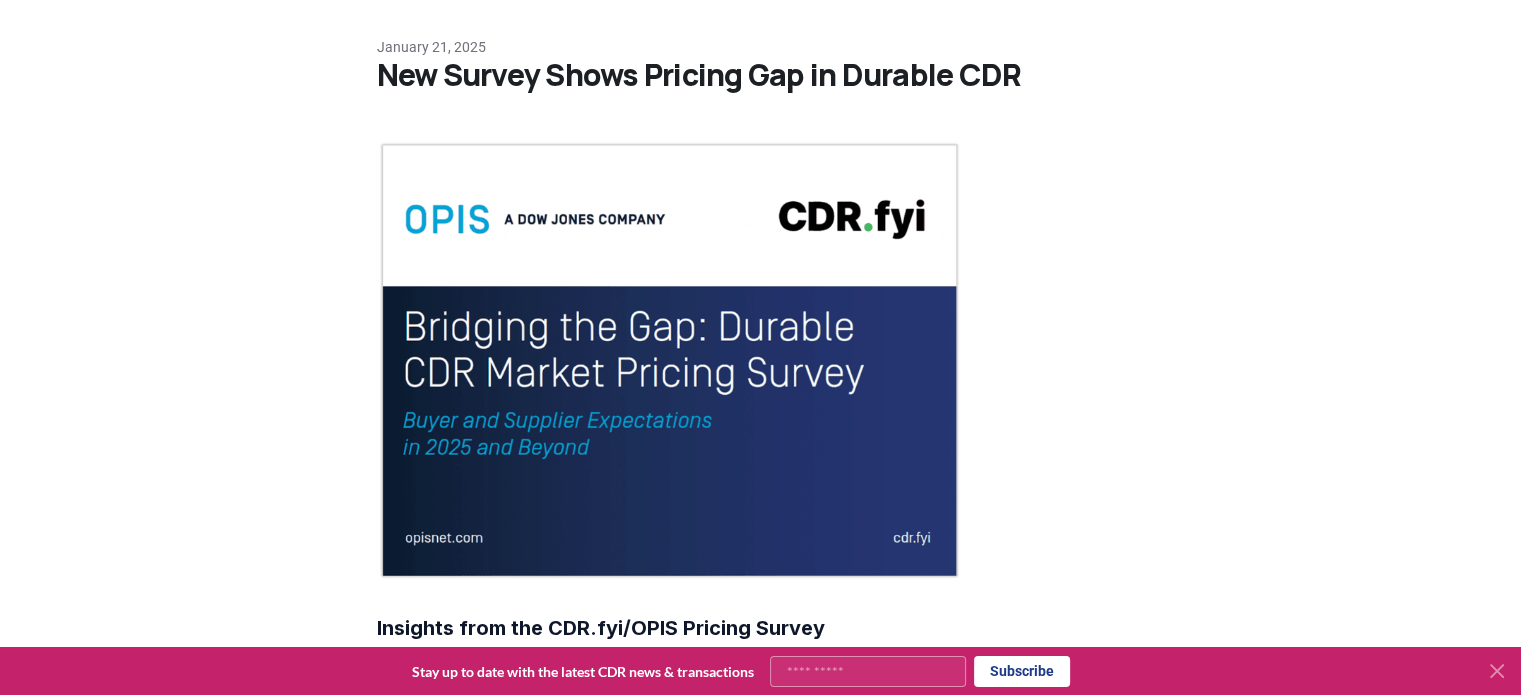 scroll, scrollTop: 0, scrollLeft: 0, axis: both 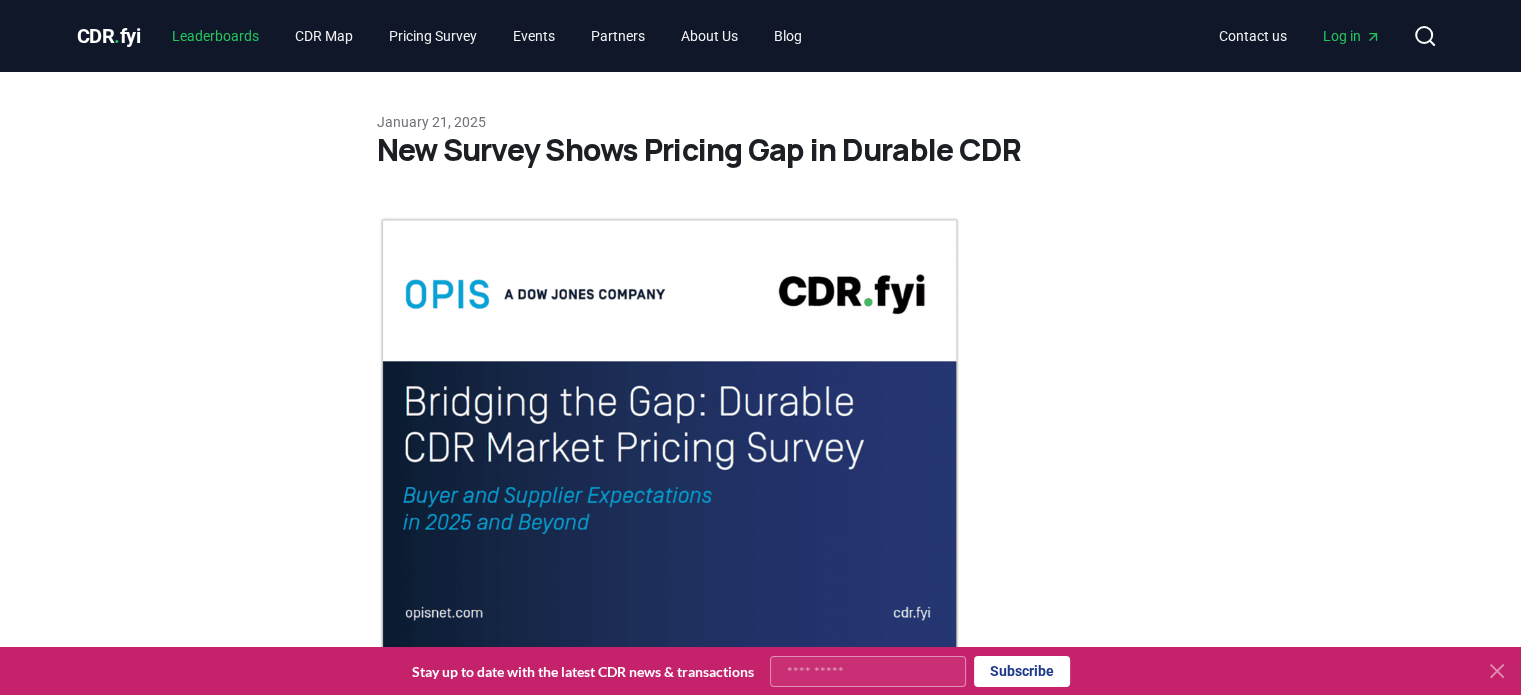 click on "Leaderboards" at bounding box center (215, 36) 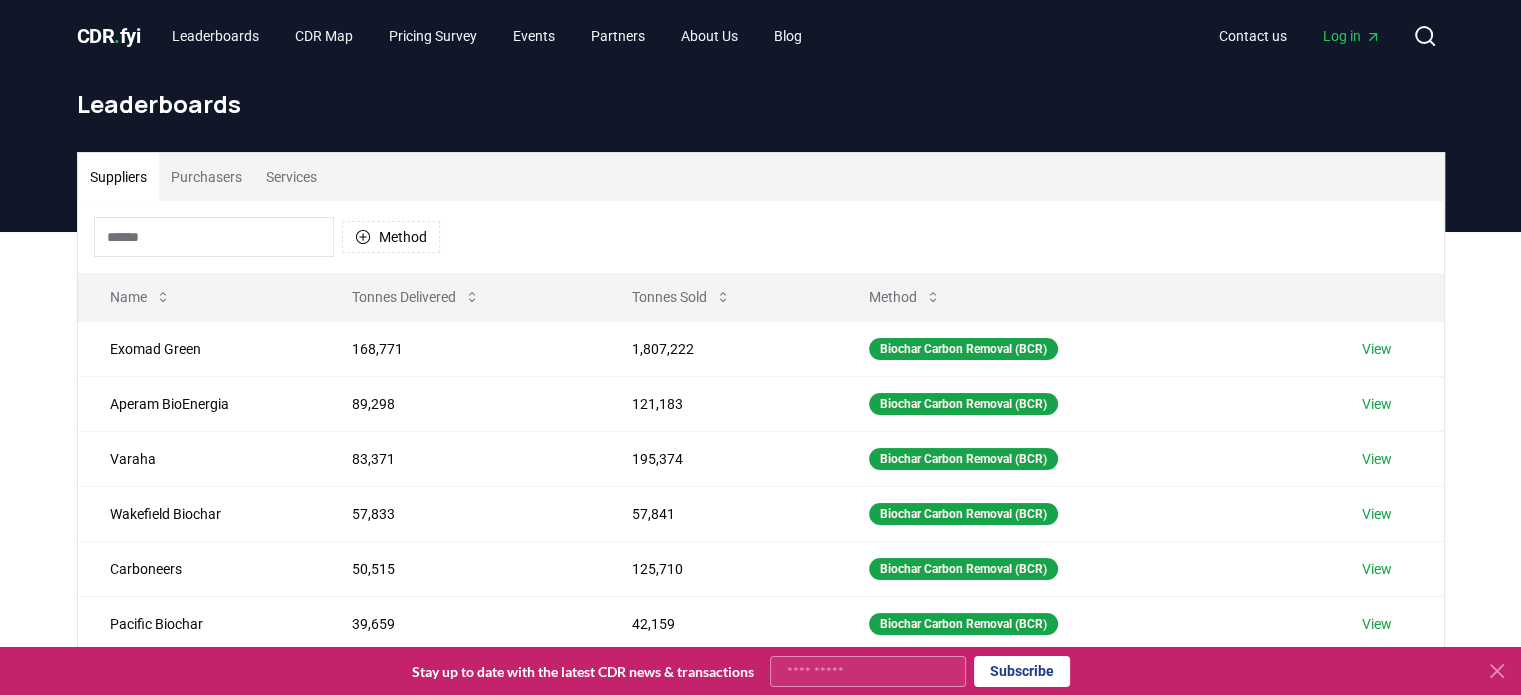 click at bounding box center [214, 237] 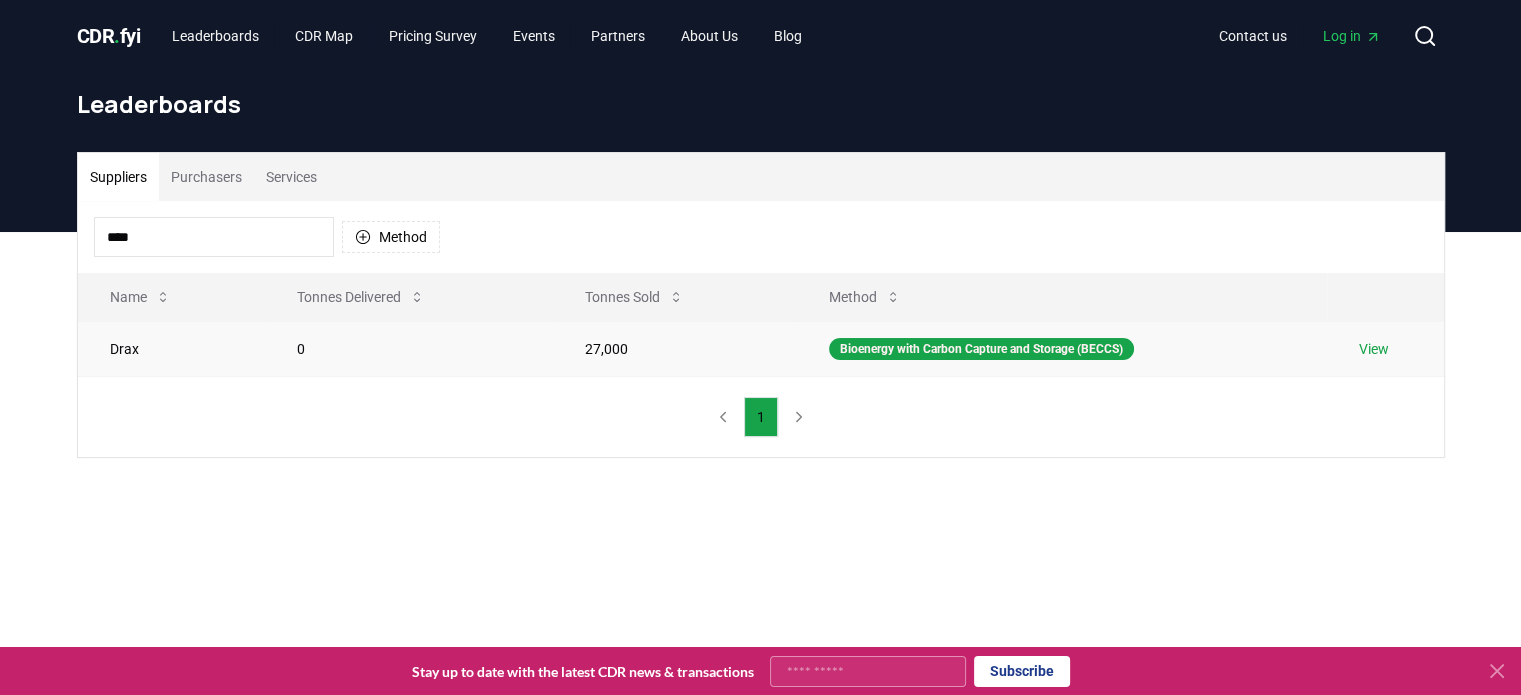 type on "****" 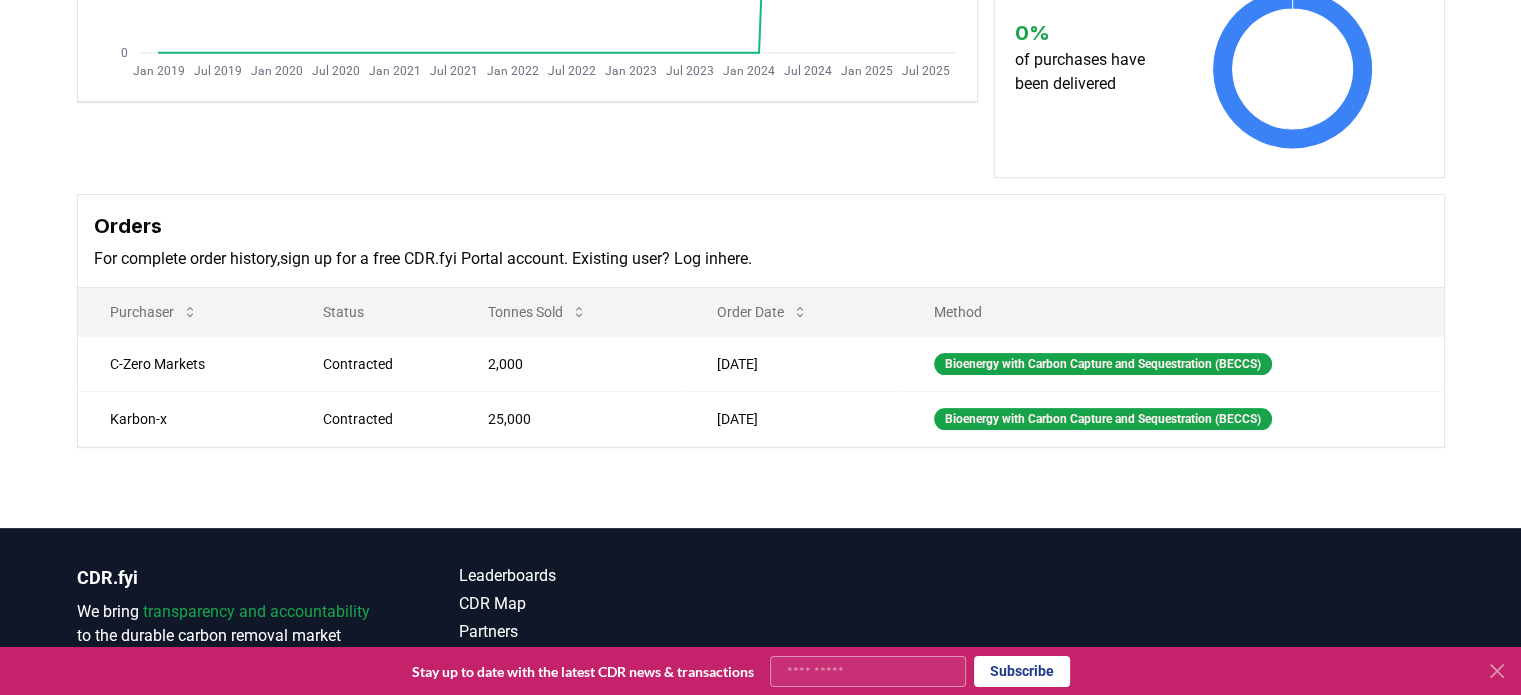 scroll, scrollTop: 500, scrollLeft: 0, axis: vertical 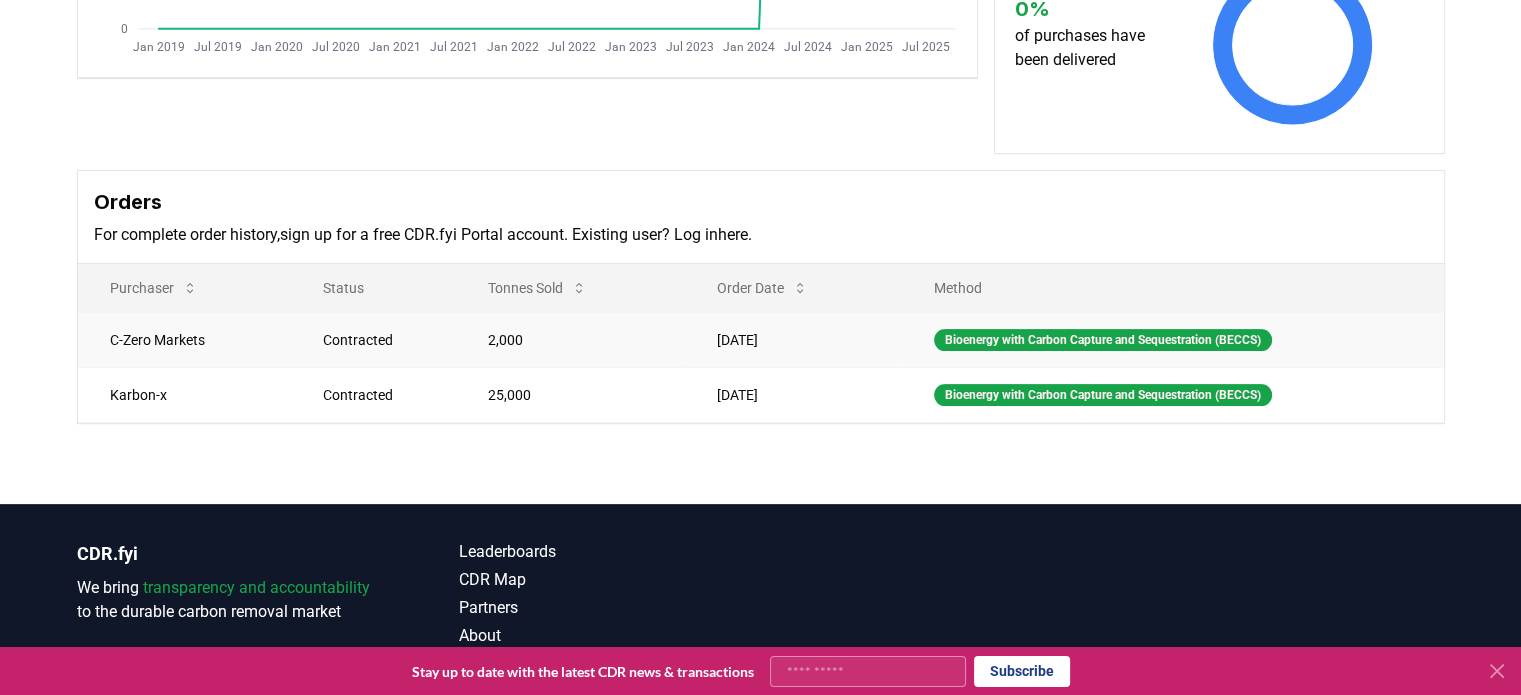 click on "C-Zero Markets" at bounding box center (184, 339) 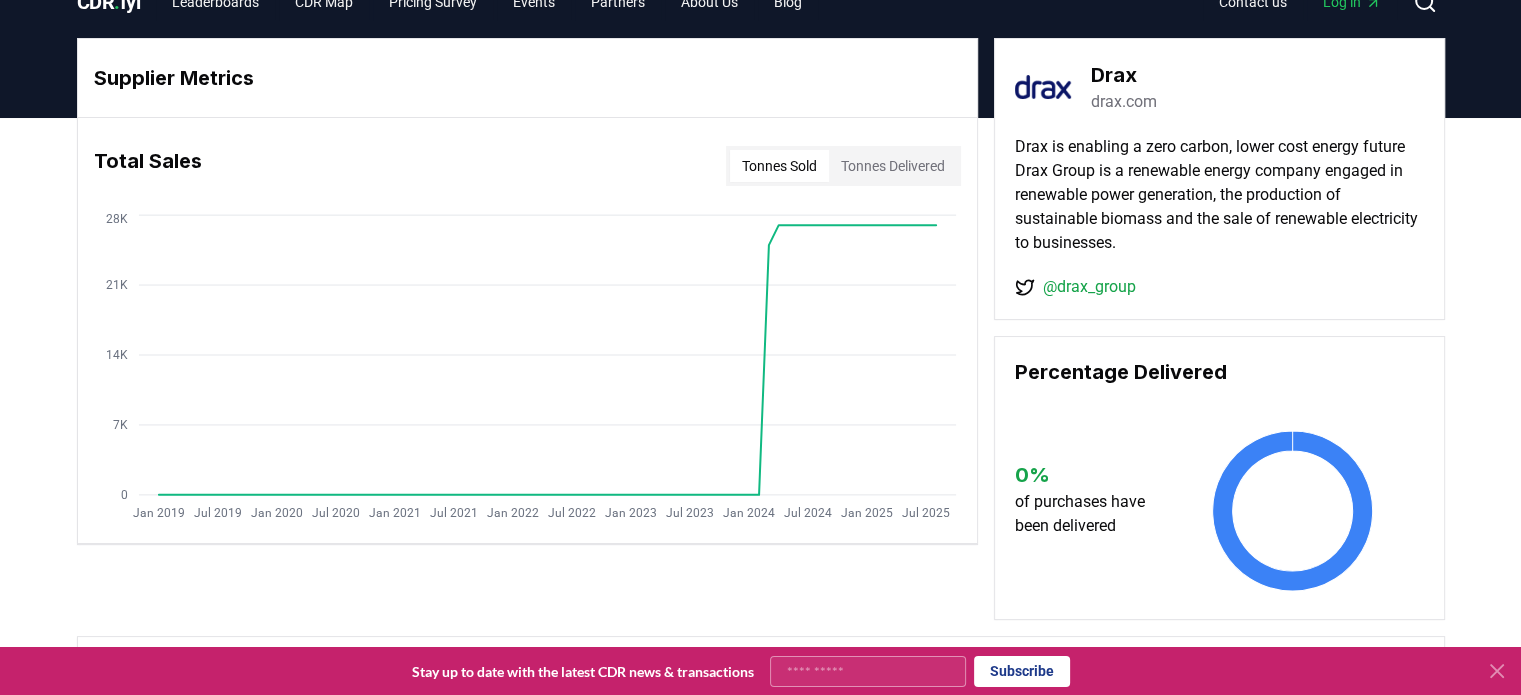 scroll, scrollTop: 0, scrollLeft: 0, axis: both 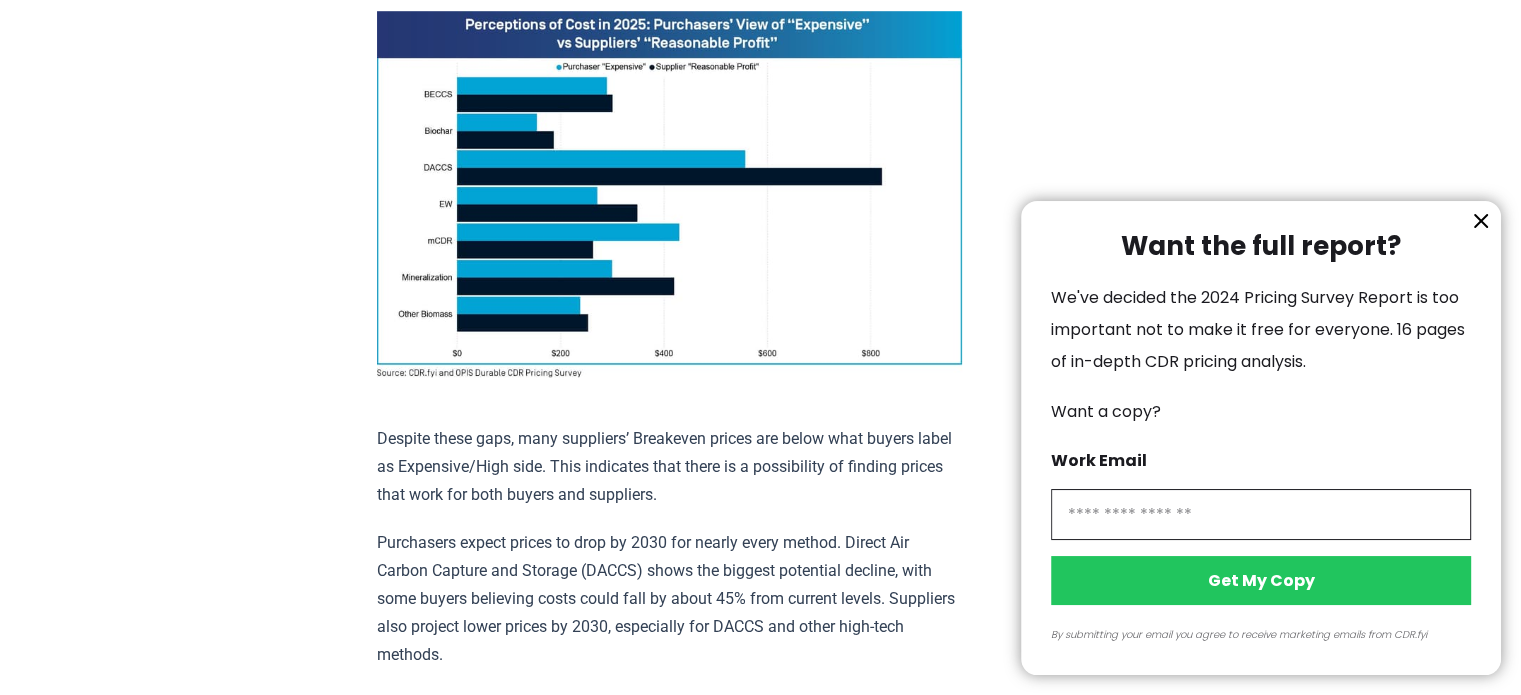 click 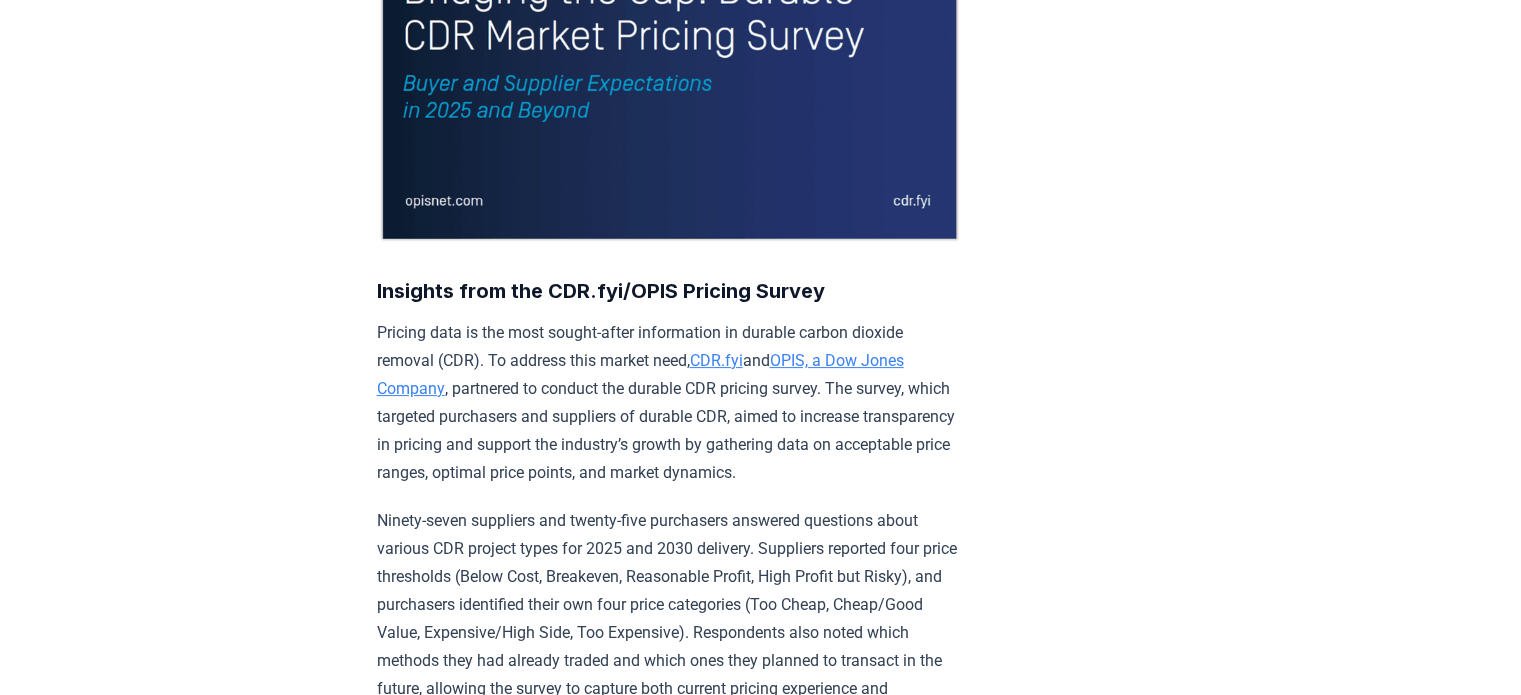 scroll, scrollTop: 300, scrollLeft: 0, axis: vertical 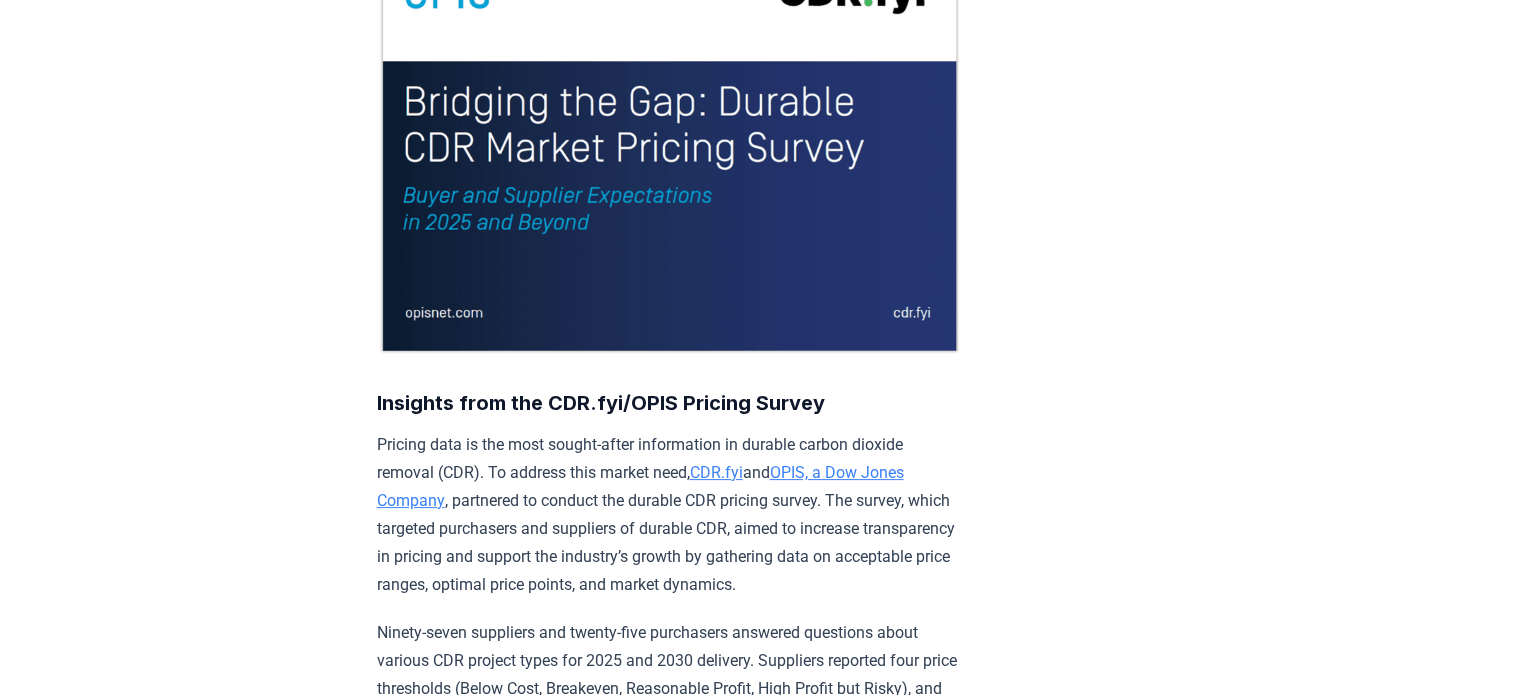 click at bounding box center (669, 135) 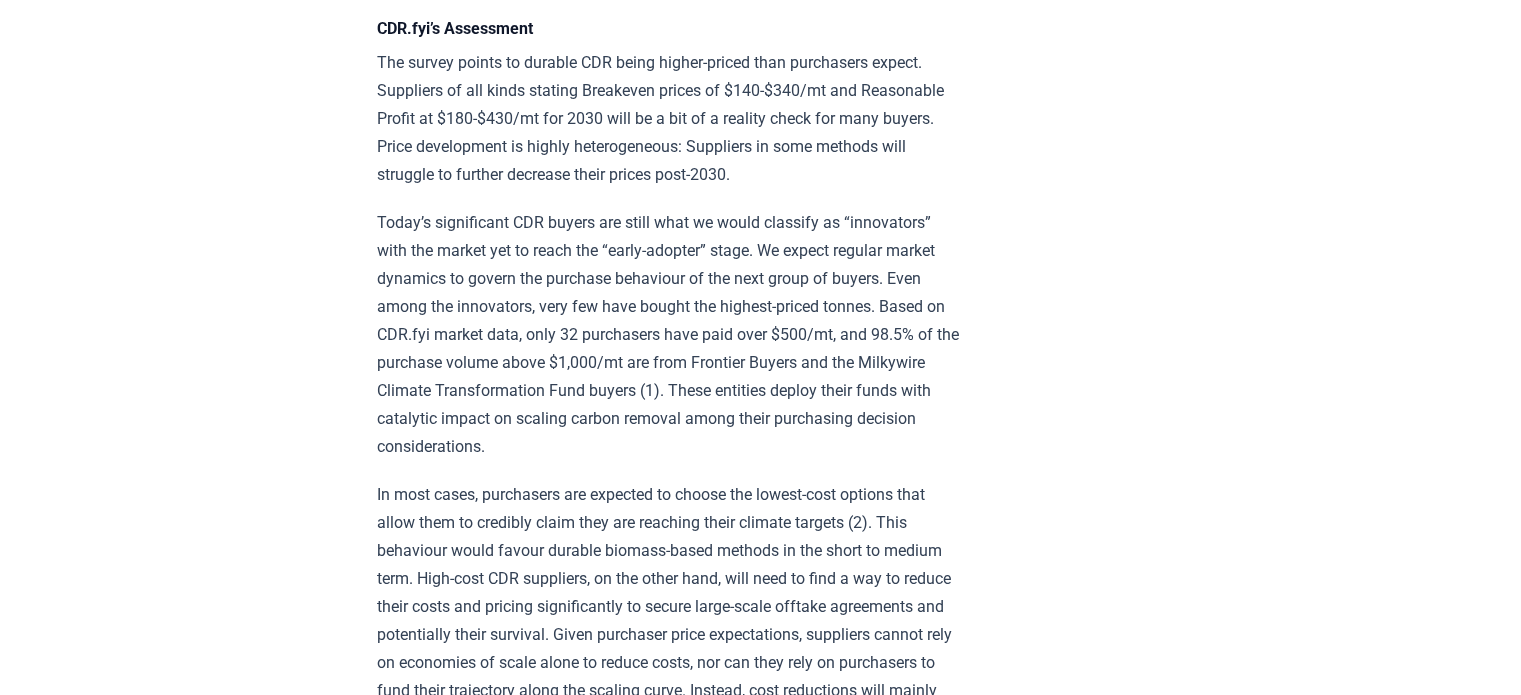 scroll, scrollTop: 1873, scrollLeft: 0, axis: vertical 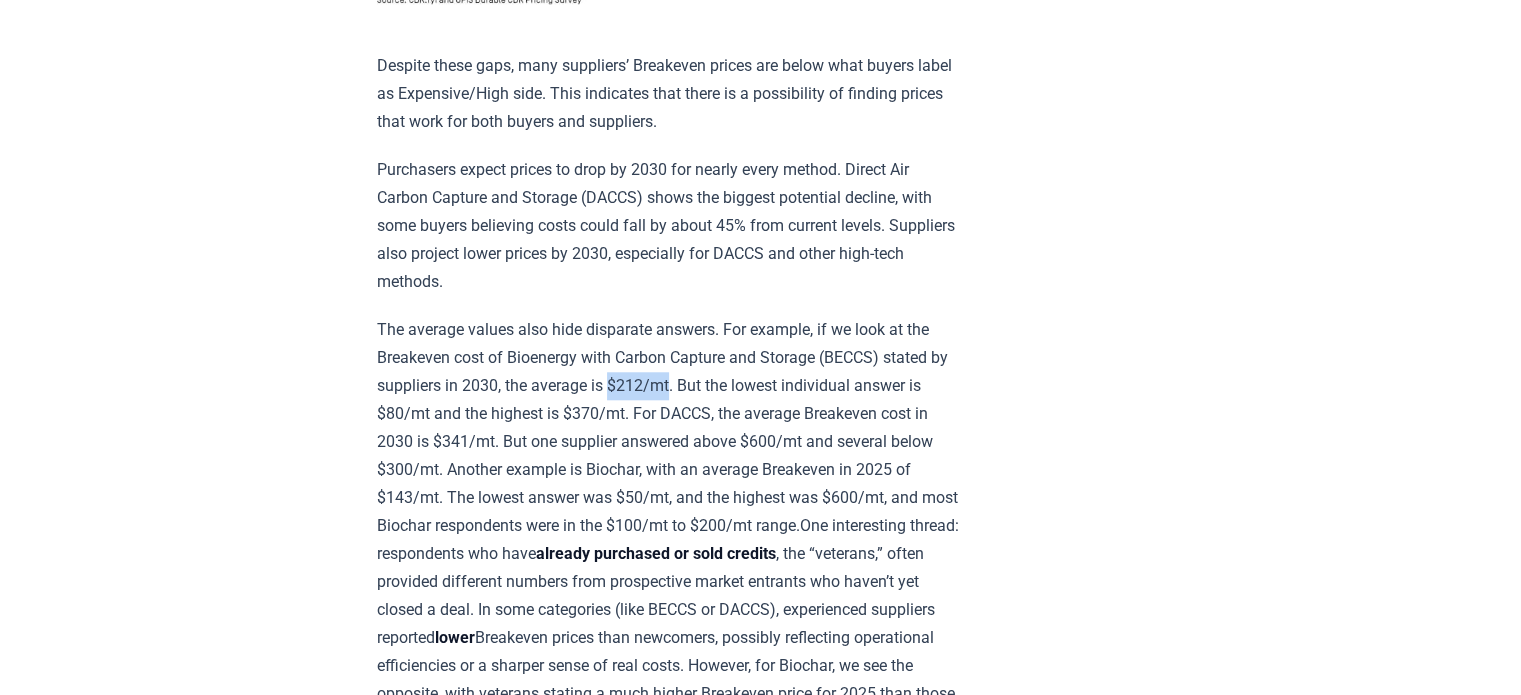 drag, startPoint x: 696, startPoint y: 372, endPoint x: 638, endPoint y: 375, distance: 58.077534 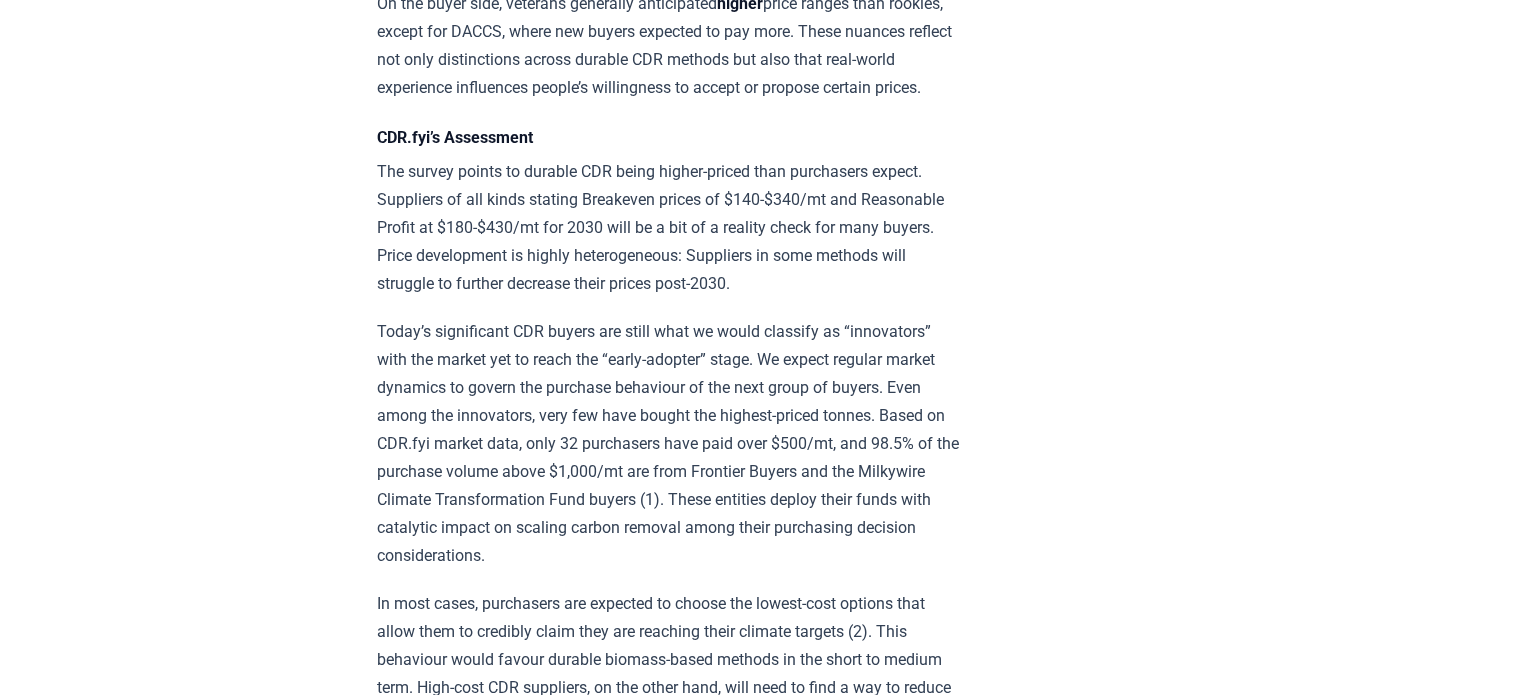 scroll, scrollTop: 2673, scrollLeft: 0, axis: vertical 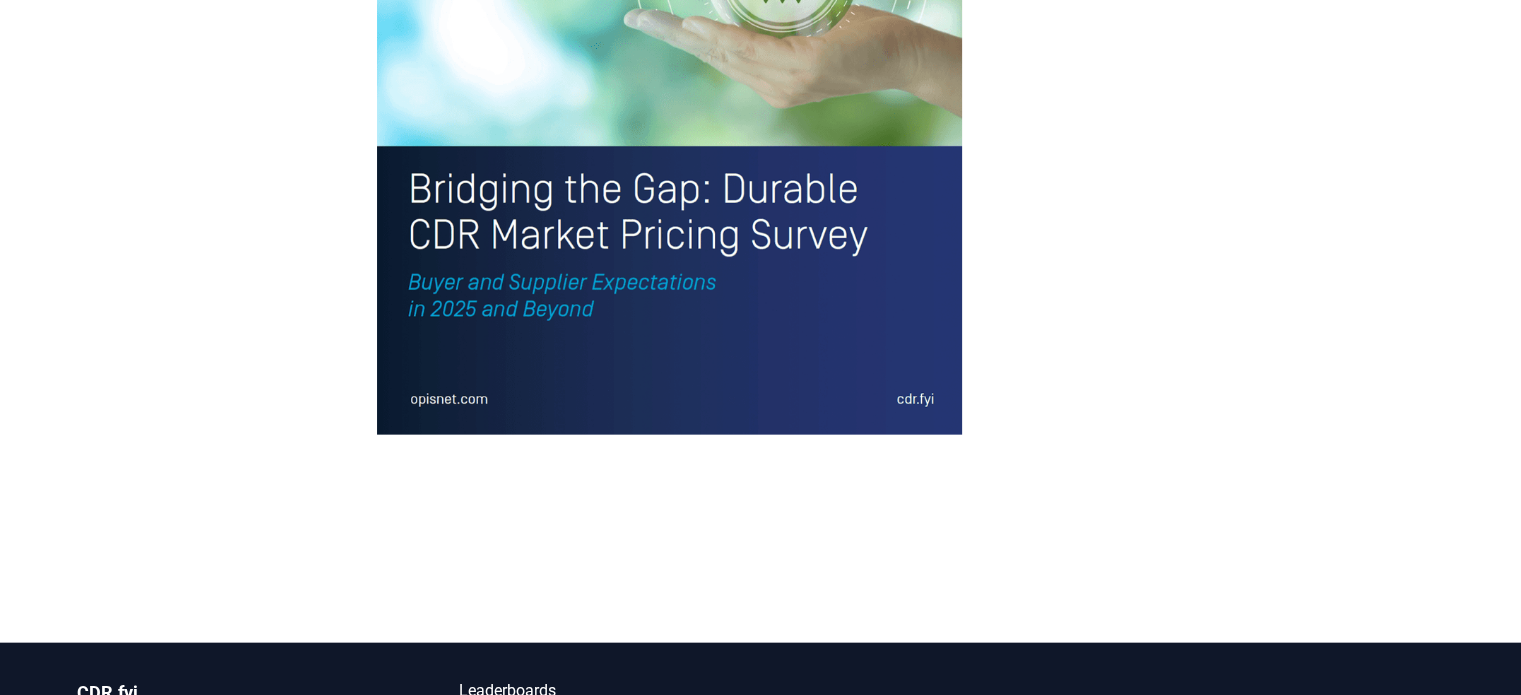 click at bounding box center (669, 53) 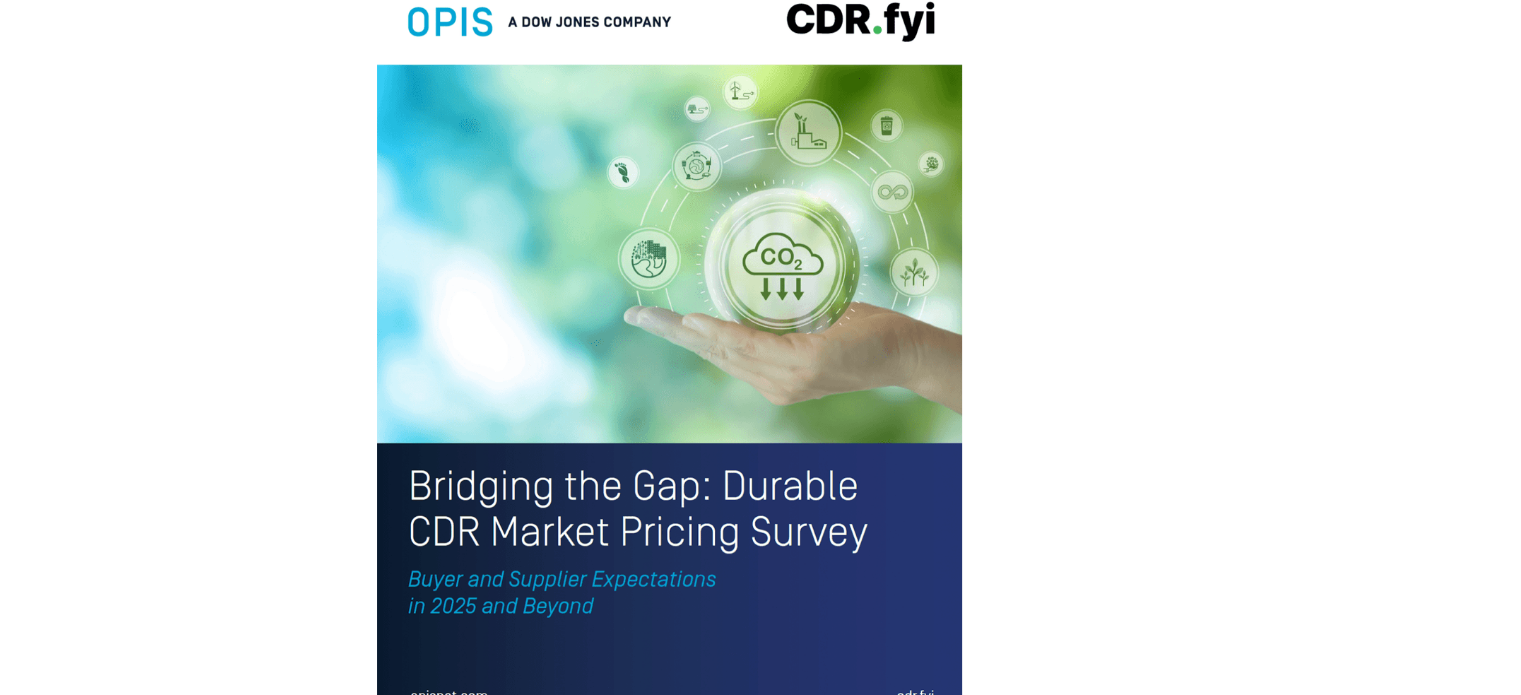 scroll, scrollTop: 3676, scrollLeft: 0, axis: vertical 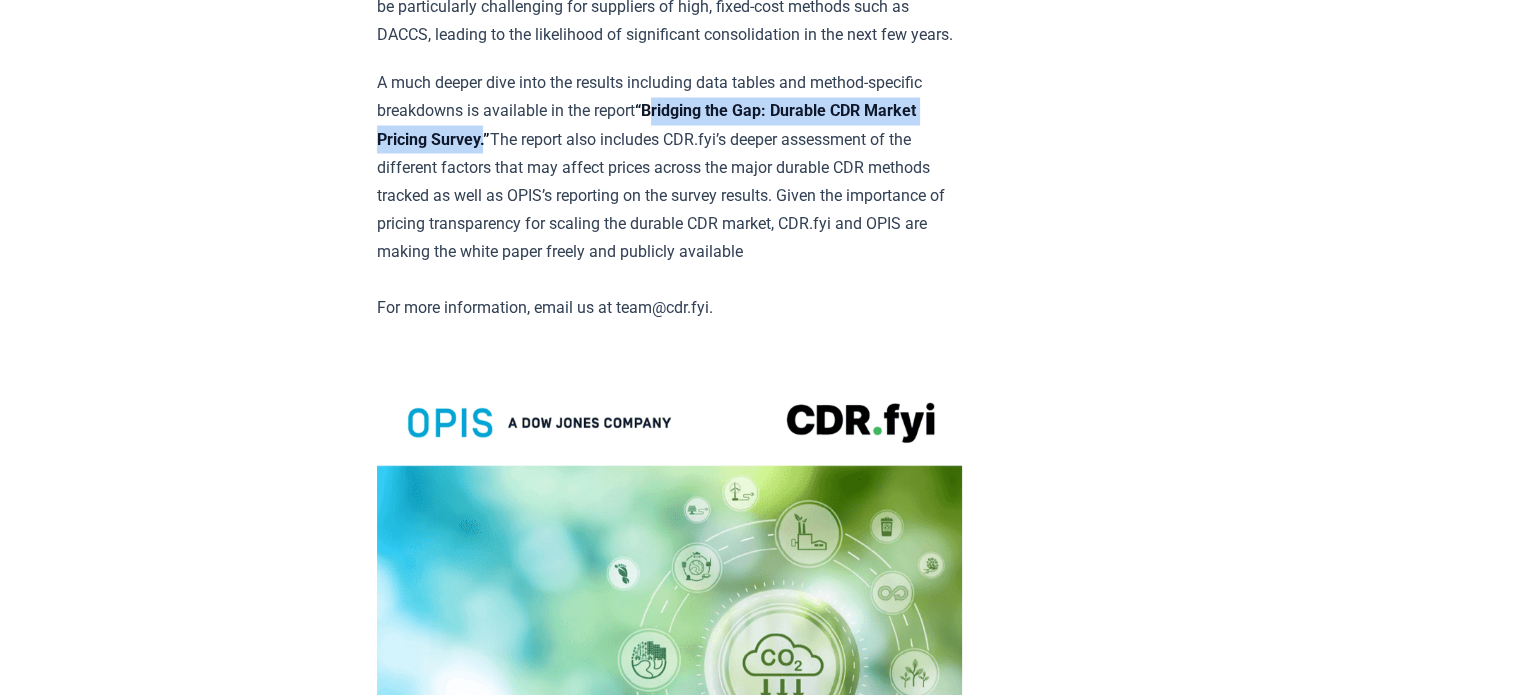 drag, startPoint x: 656, startPoint y: 179, endPoint x: 545, endPoint y: 209, distance: 114.982605 